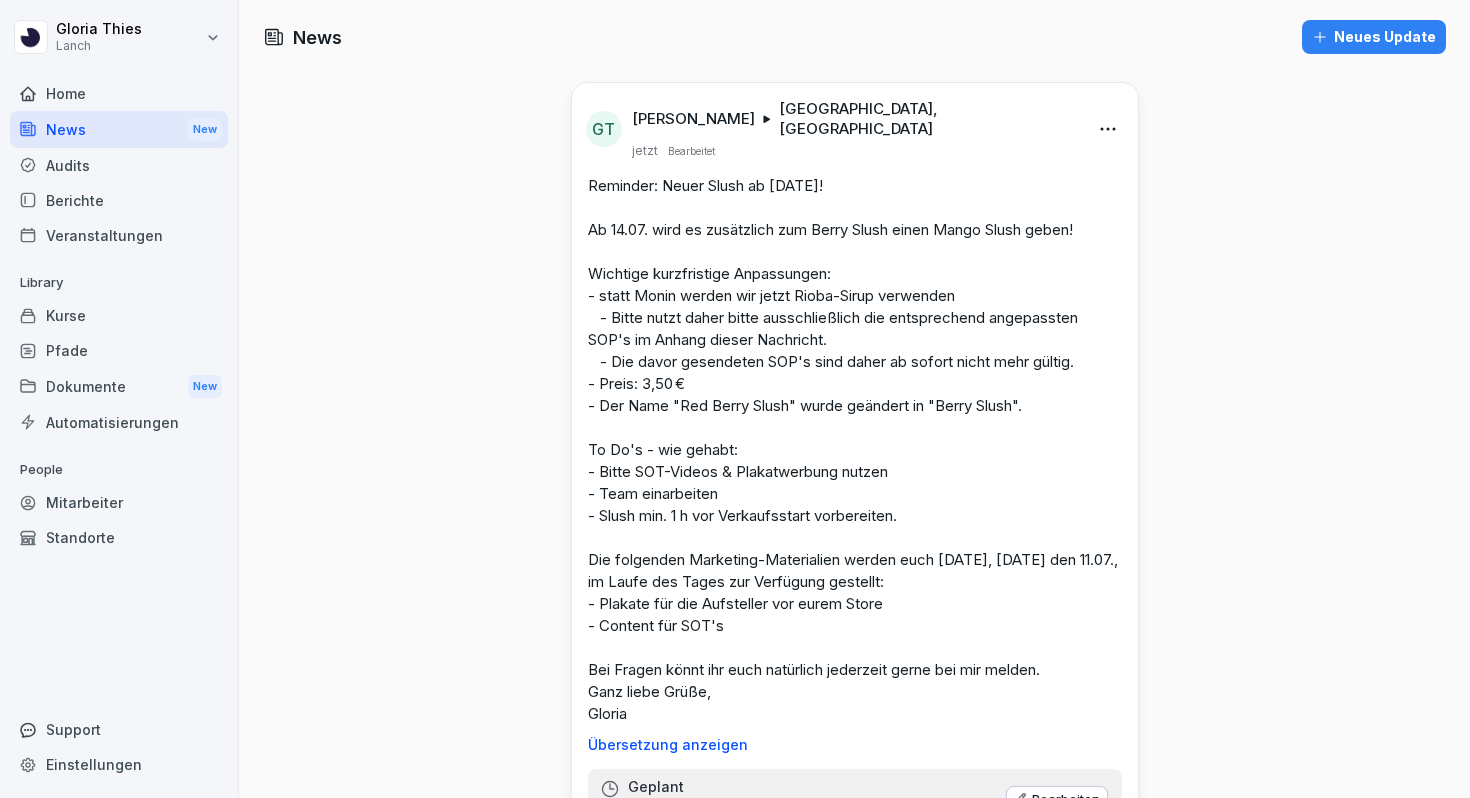 scroll, scrollTop: 0, scrollLeft: 0, axis: both 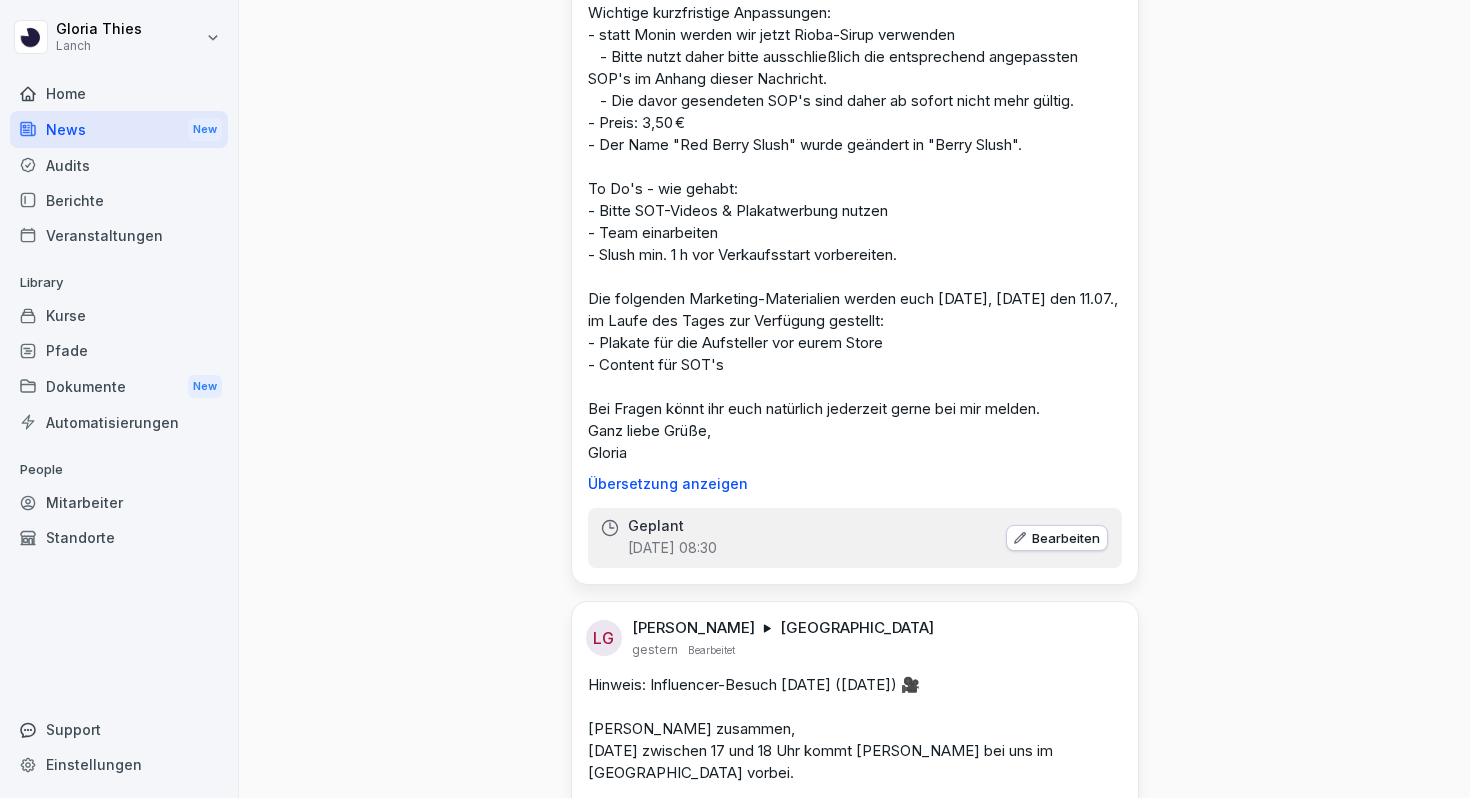 click on "Dokumente New" at bounding box center [119, 386] 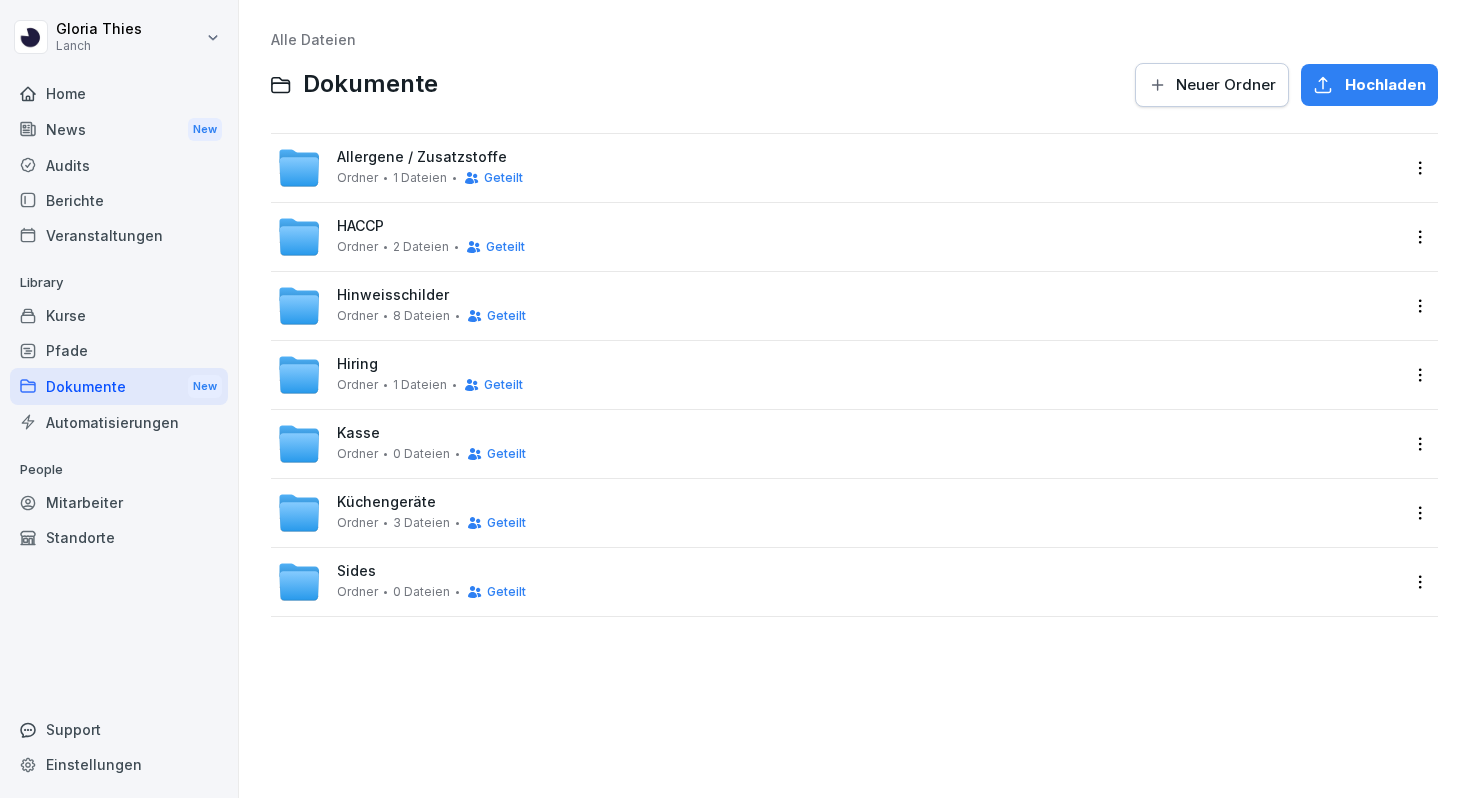 scroll, scrollTop: 0, scrollLeft: 0, axis: both 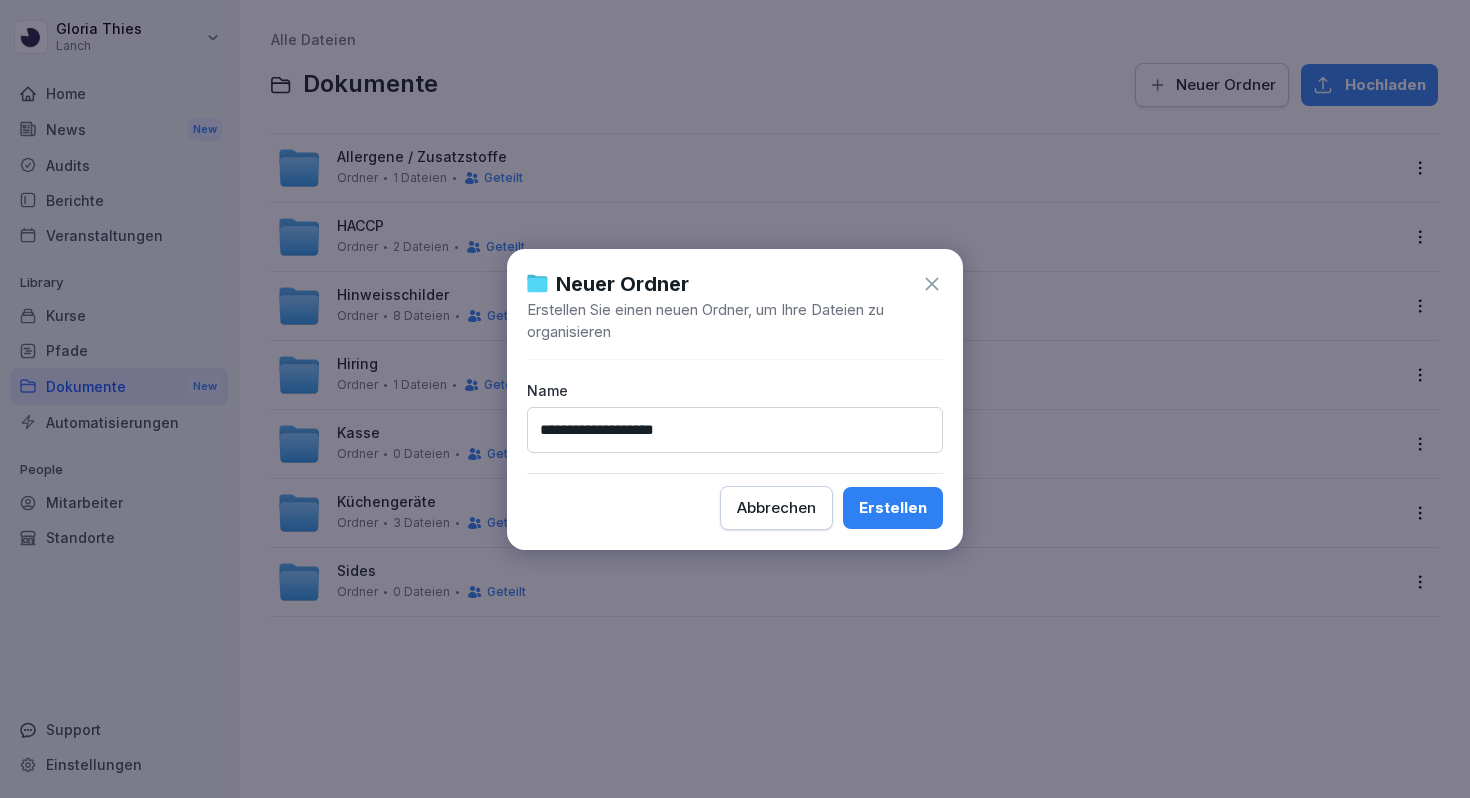type on "**********" 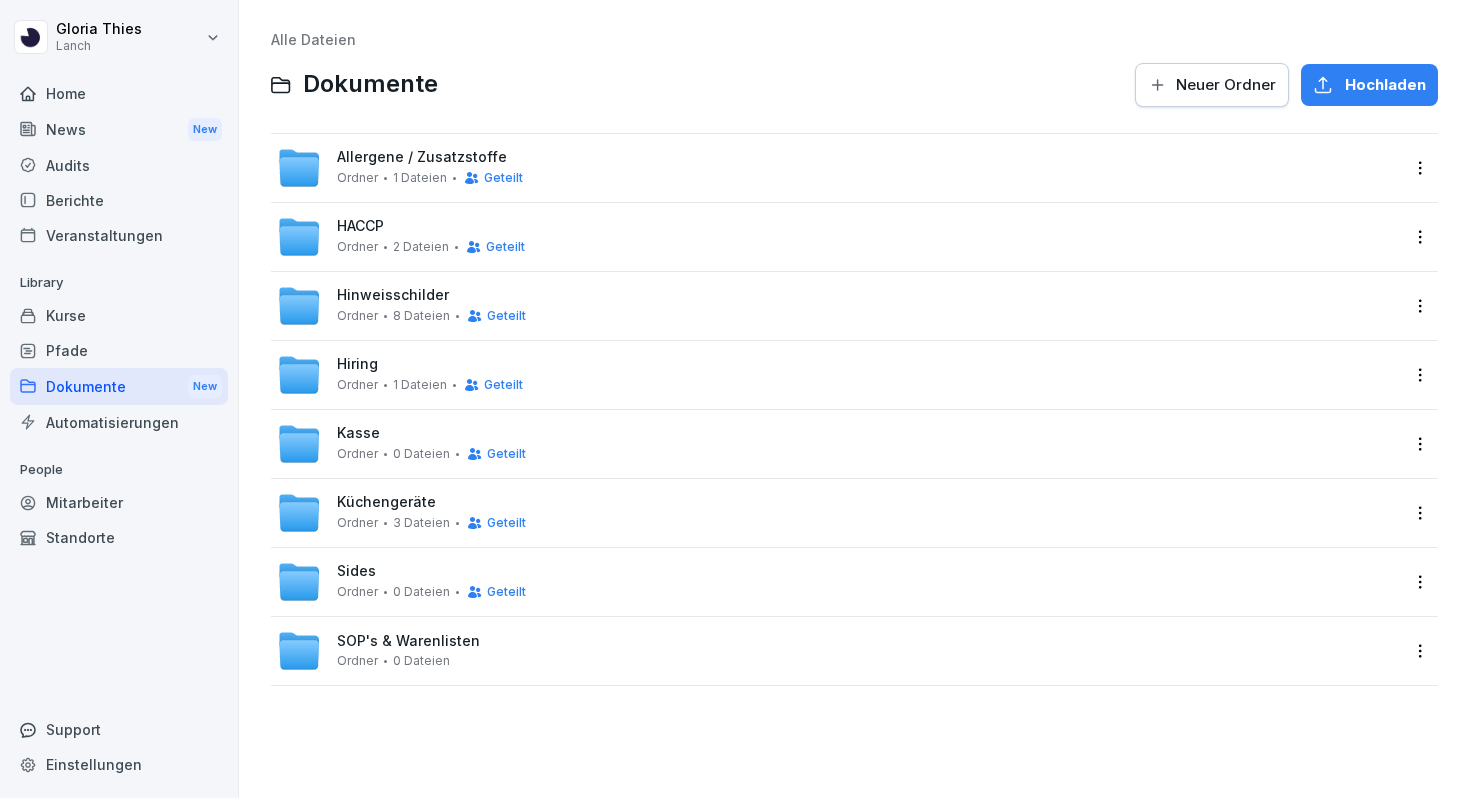 scroll, scrollTop: 0, scrollLeft: 0, axis: both 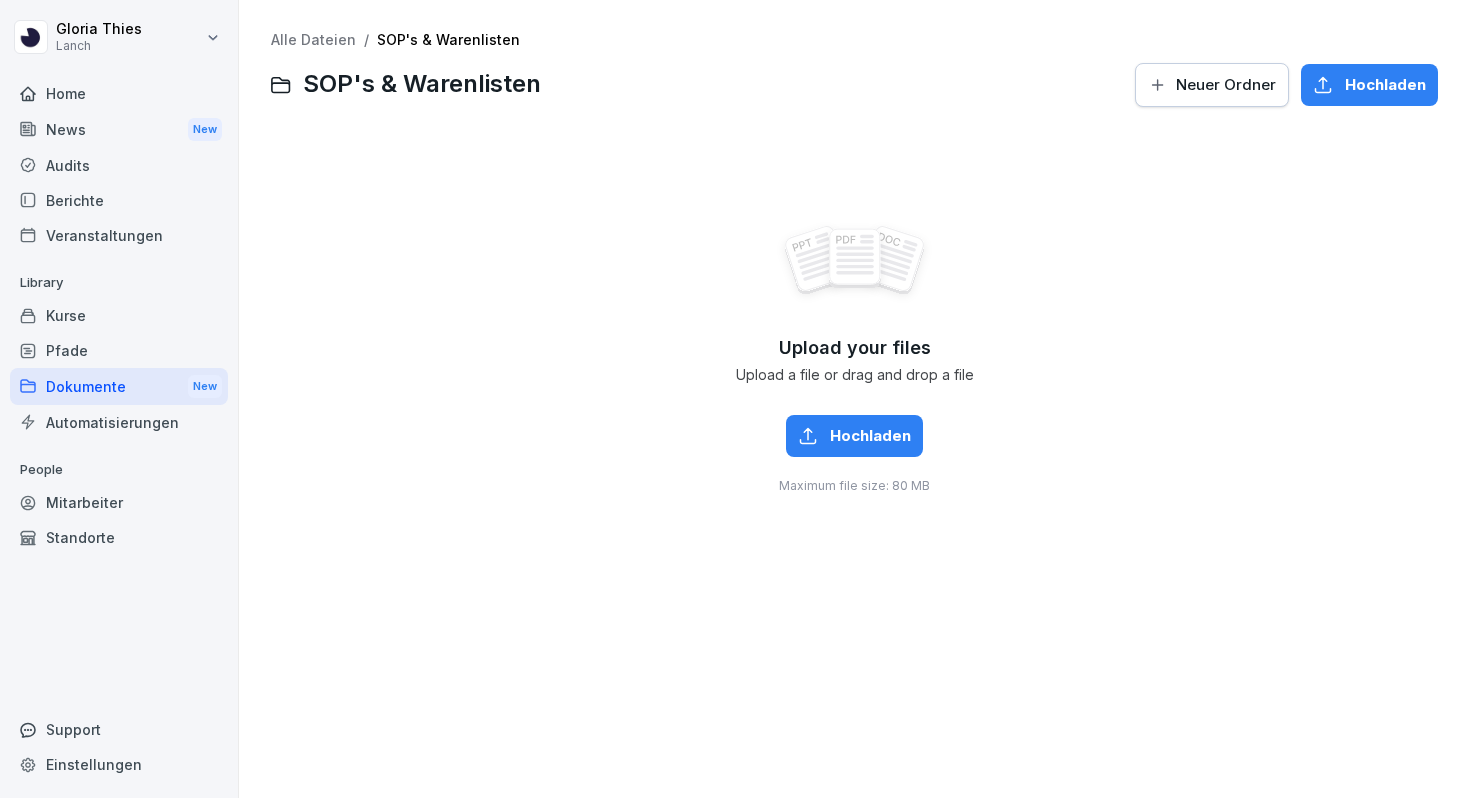 click on "News New" at bounding box center (119, 129) 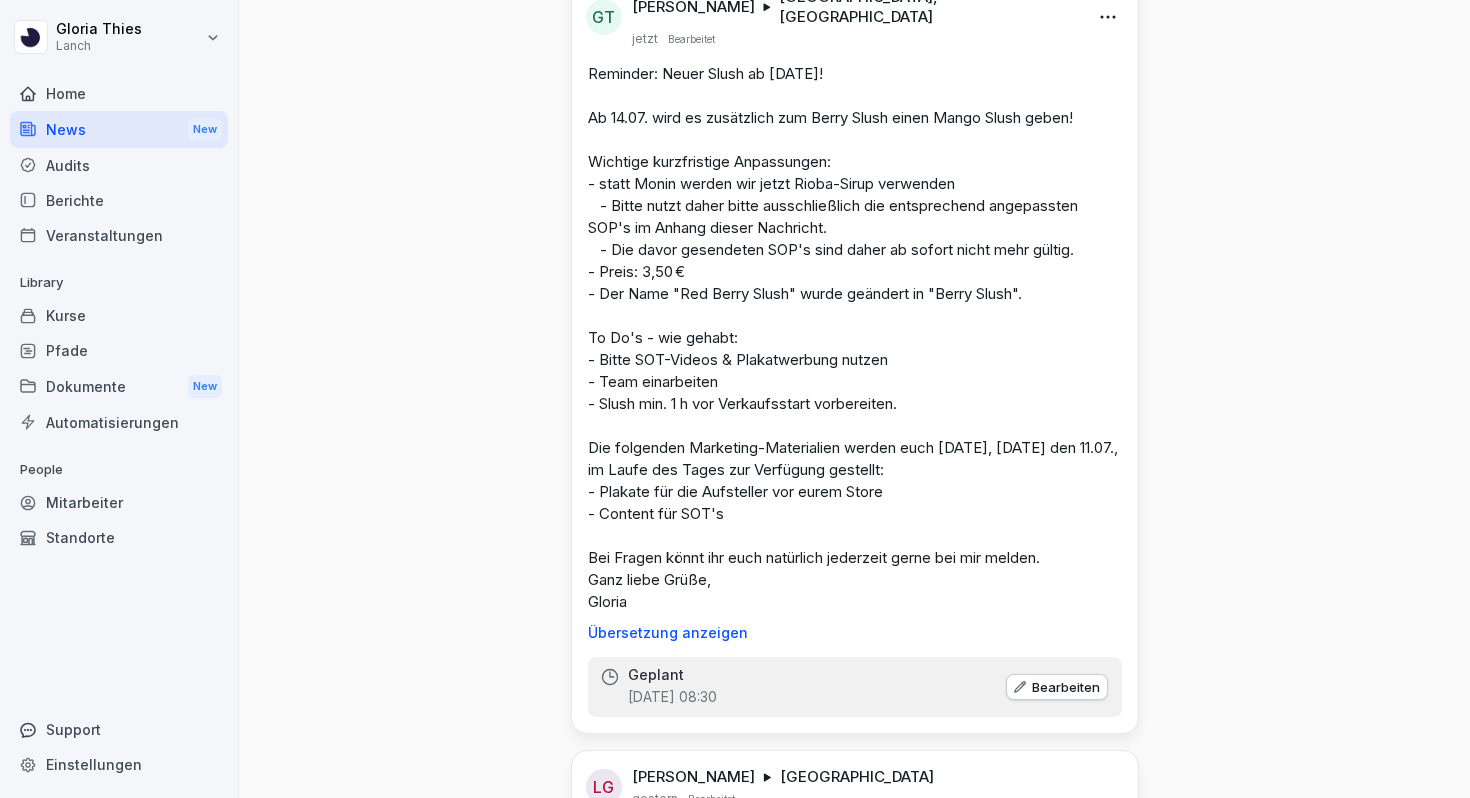 scroll, scrollTop: 193, scrollLeft: 0, axis: vertical 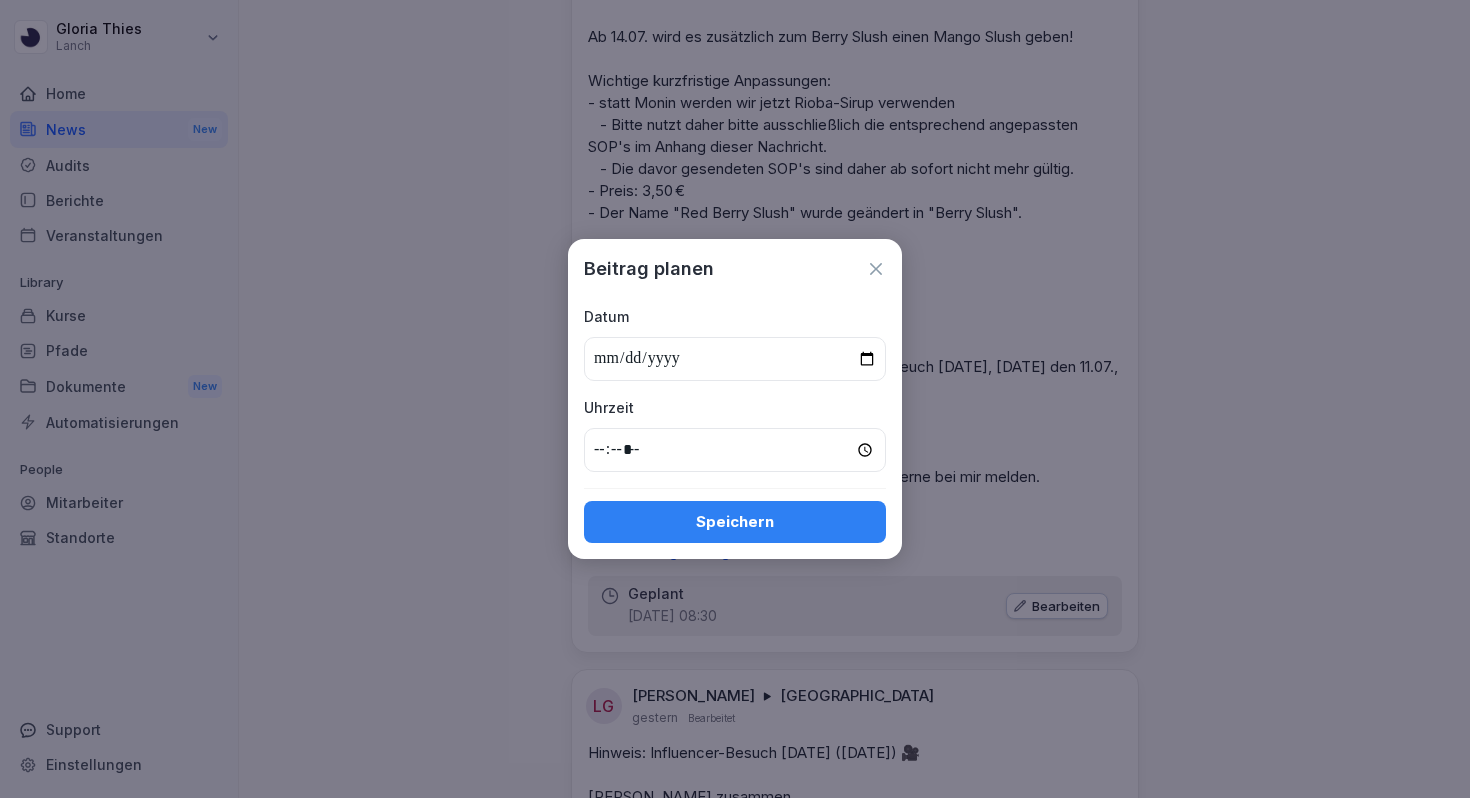 click 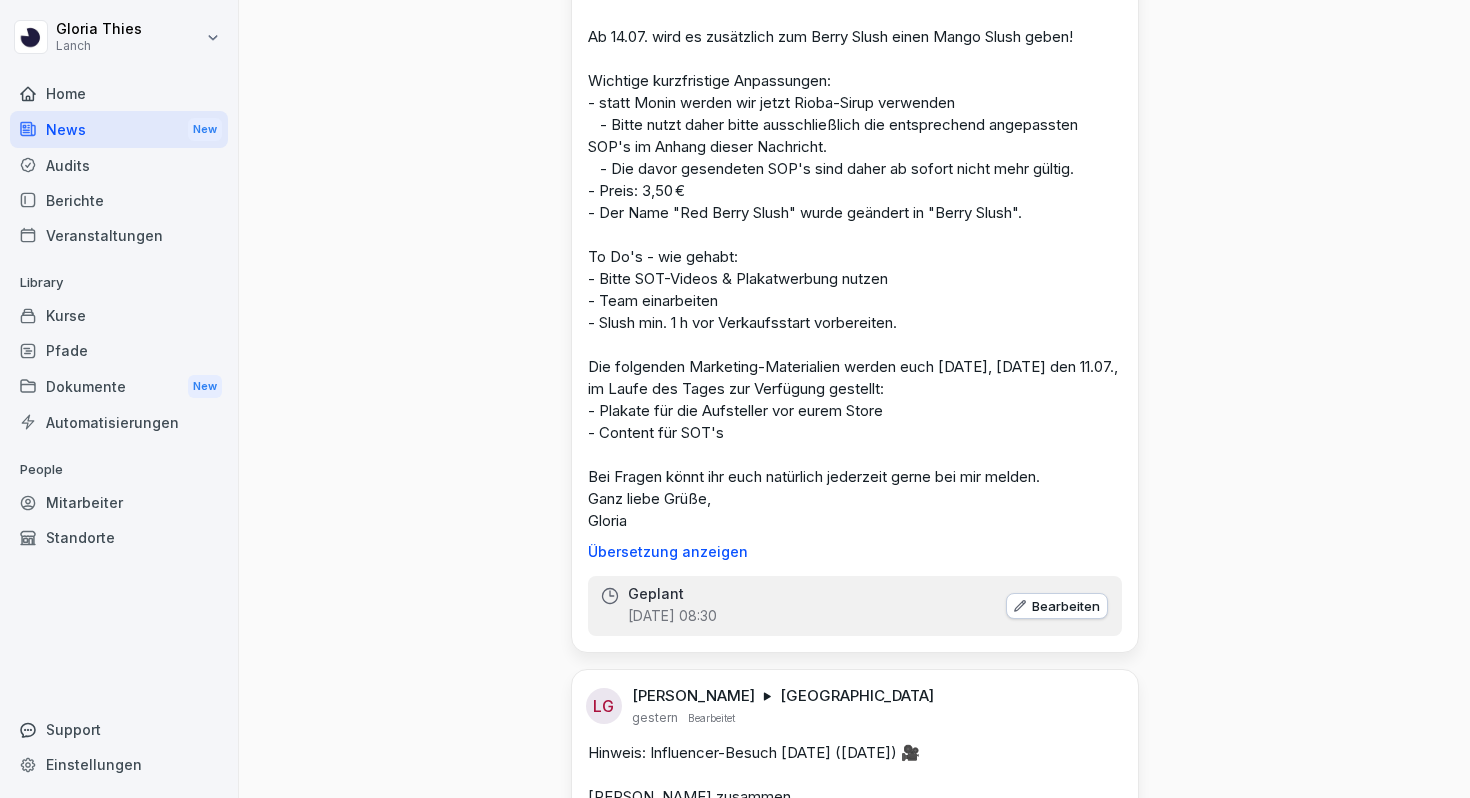 scroll, scrollTop: 0, scrollLeft: 0, axis: both 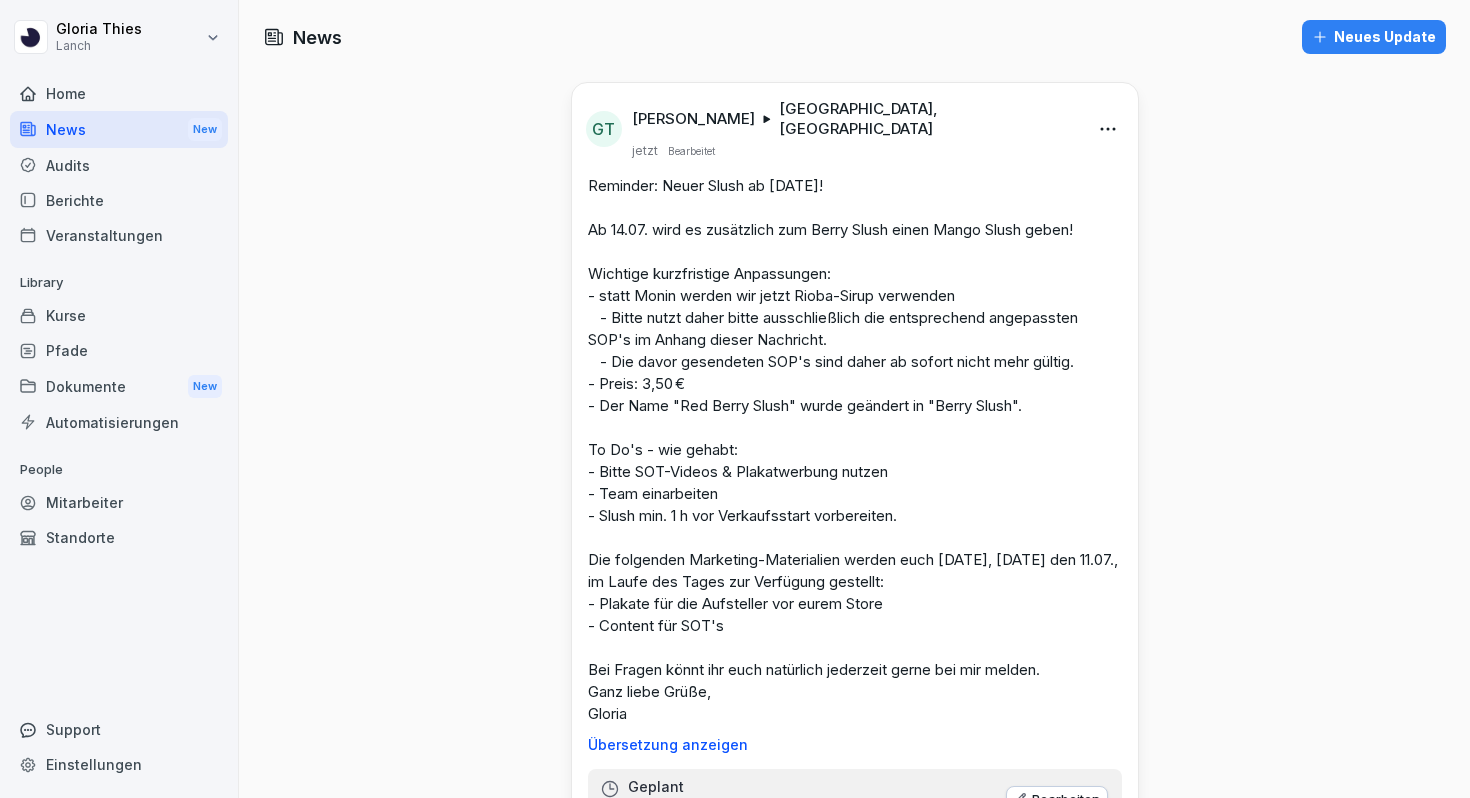 click on "[PERSON_NAME] Lanch Home News New Audits Berichte Veranstaltungen Library Kurse Pfade Dokumente New Automatisierungen People Mitarbeiter Standorte Support Einstellungen News Neues Update GT [PERSON_NAME] [GEOGRAPHIC_DATA], [GEOGRAPHIC_DATA] jetzt Bearbeitet Übersetzung anzeigen Geplant [DATE] 08:30 Bearbeiten LG Leander Gruss [GEOGRAPHIC_DATA] [DATE] Bearbeitet Hinweis: Influencer-Besuch [DATE] ([DATE]) 🎥
[PERSON_NAME] zusammen,
[DATE] zwischen 17 und 18 Uhr kommt [PERSON_NAME] bei uns im [GEOGRAPHIC_DATA] vorbei.
Zur Info:
👉 Er wird einen Livestream machen
👉 und parallel ein TikTok drehen
👉 Die Codes hat er bereits erhalten
Bitte achtet darauf, dass der Store ordentlich und präsentabel ist – und denkt an gute Laune 😊
Danke euch und viel Spaß! 🙏 Übersetzung anzeigen 3 Reaktionen 0 16 Bericht ansehen Gefällt mir Kommentieren SK [PERSON_NAME] Lanch [DATE] Übersetzung anzeigen 9 Reaktionen 0 50 Bericht ansehen Gefällt mir Kommentieren GT [PERSON_NAME] Köln, [GEOGRAPHIC_DATA] [DATE] Übersetzung anzeigen" at bounding box center (735, 399) 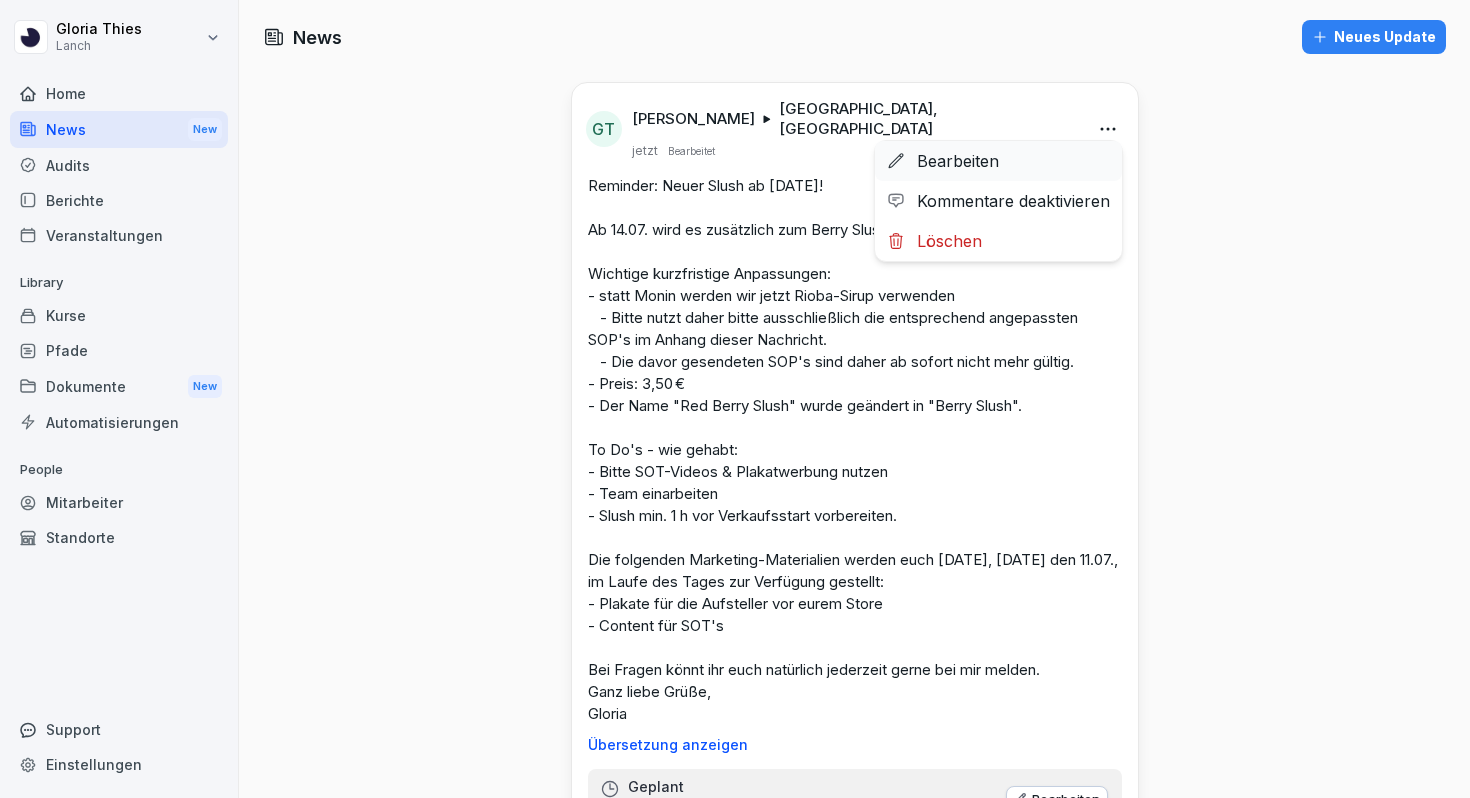 click on "Bearbeiten" at bounding box center [998, 161] 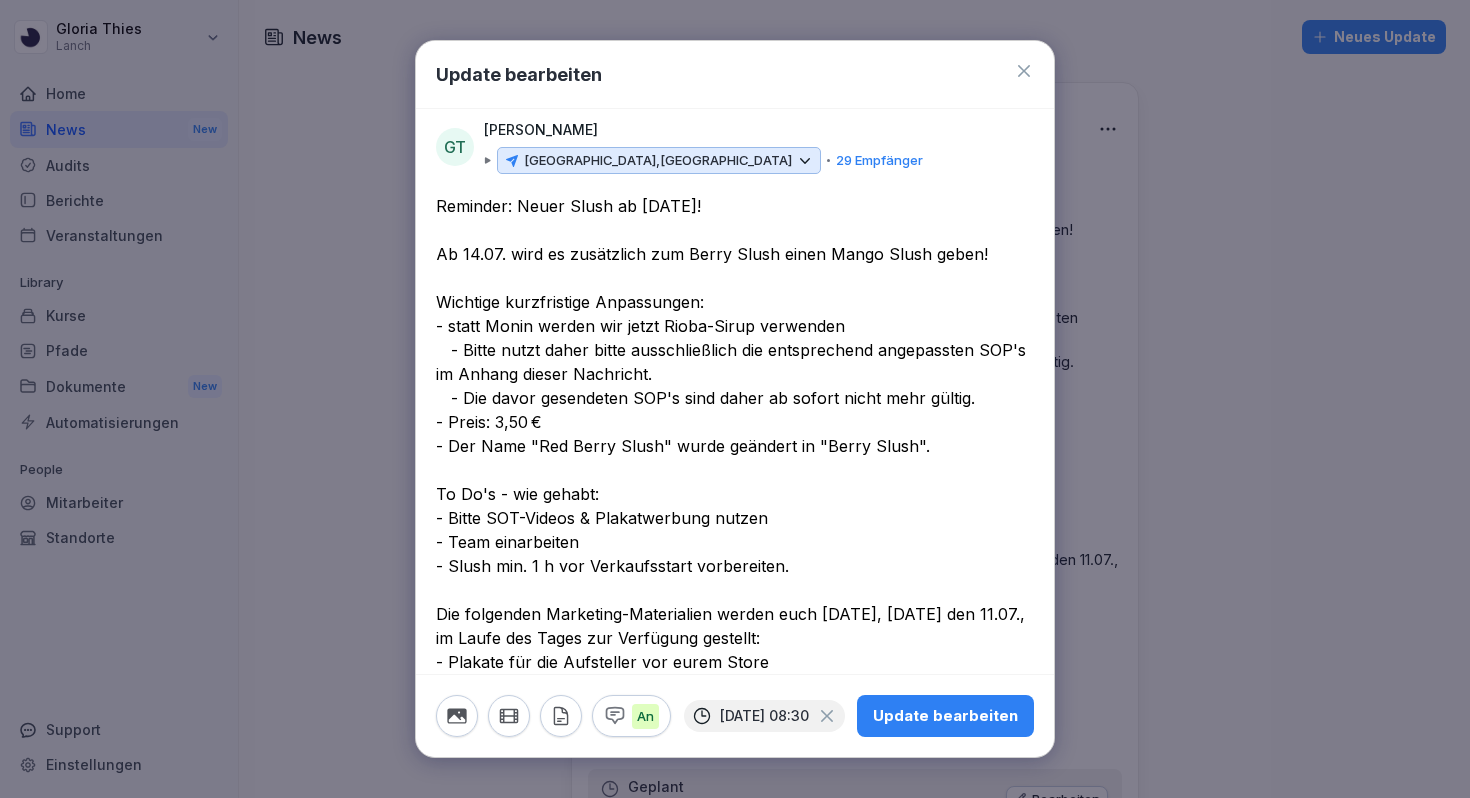 scroll, scrollTop: 157, scrollLeft: 0, axis: vertical 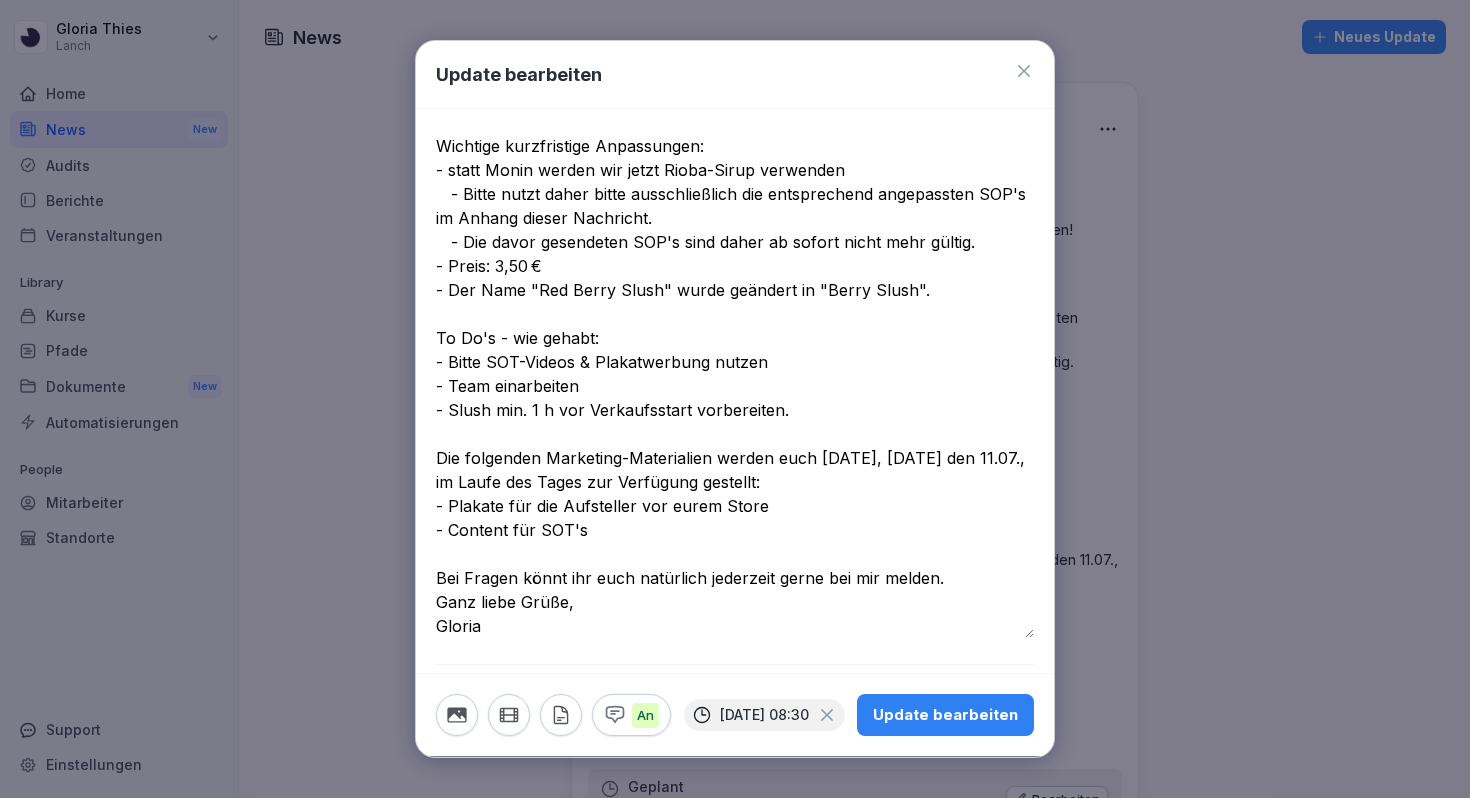 click at bounding box center [561, 715] 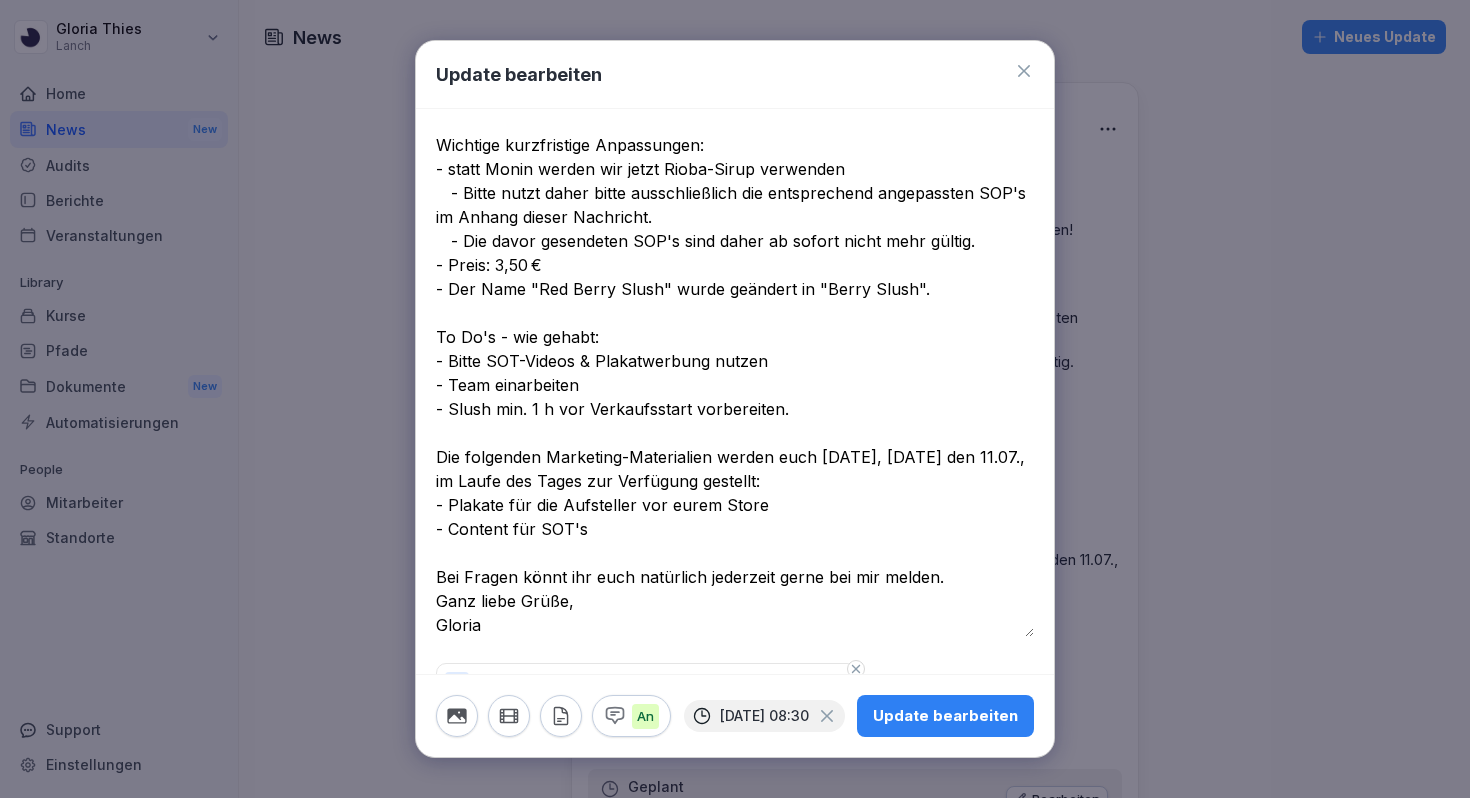scroll, scrollTop: 221, scrollLeft: 0, axis: vertical 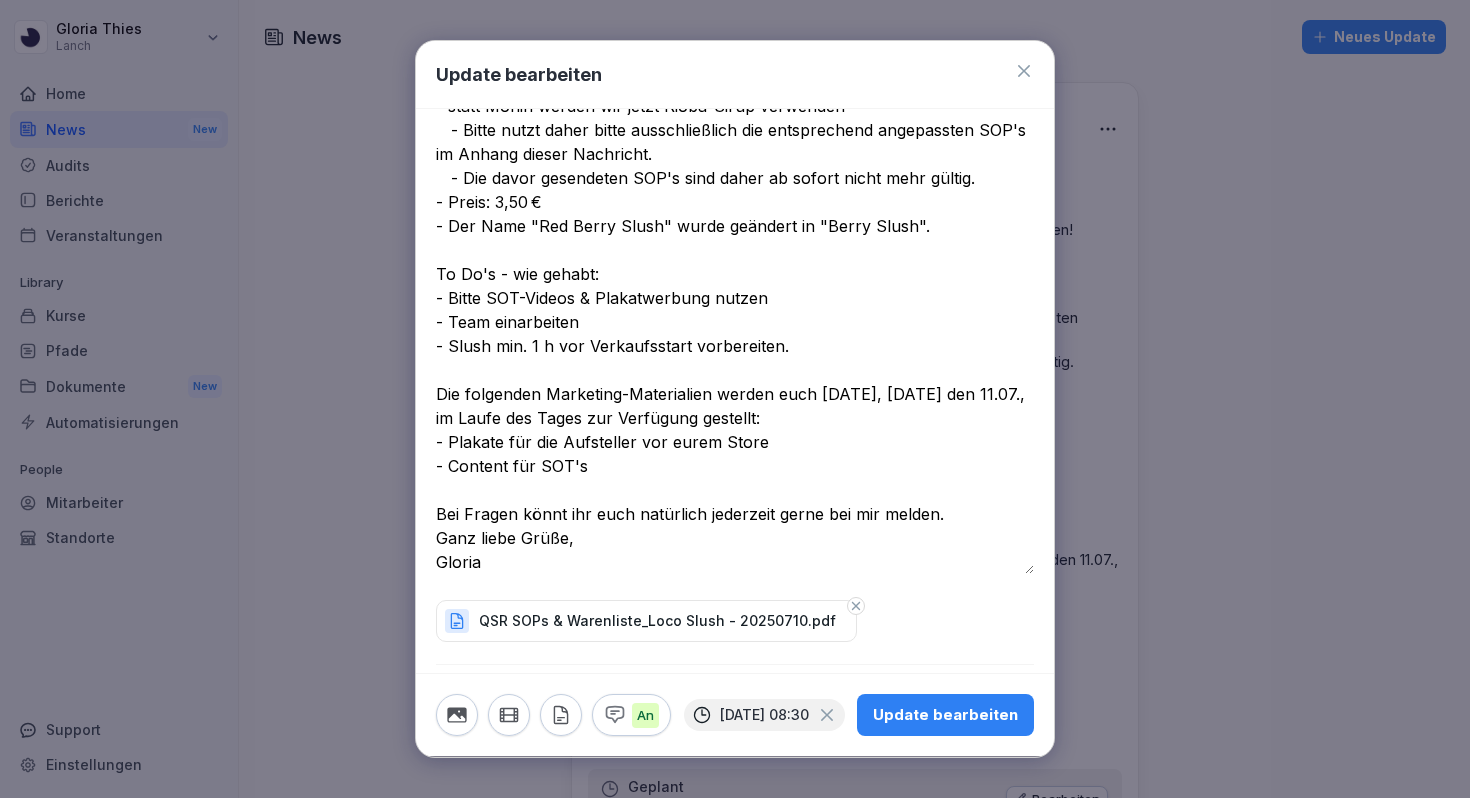 click on "Update bearbeiten" at bounding box center [945, 715] 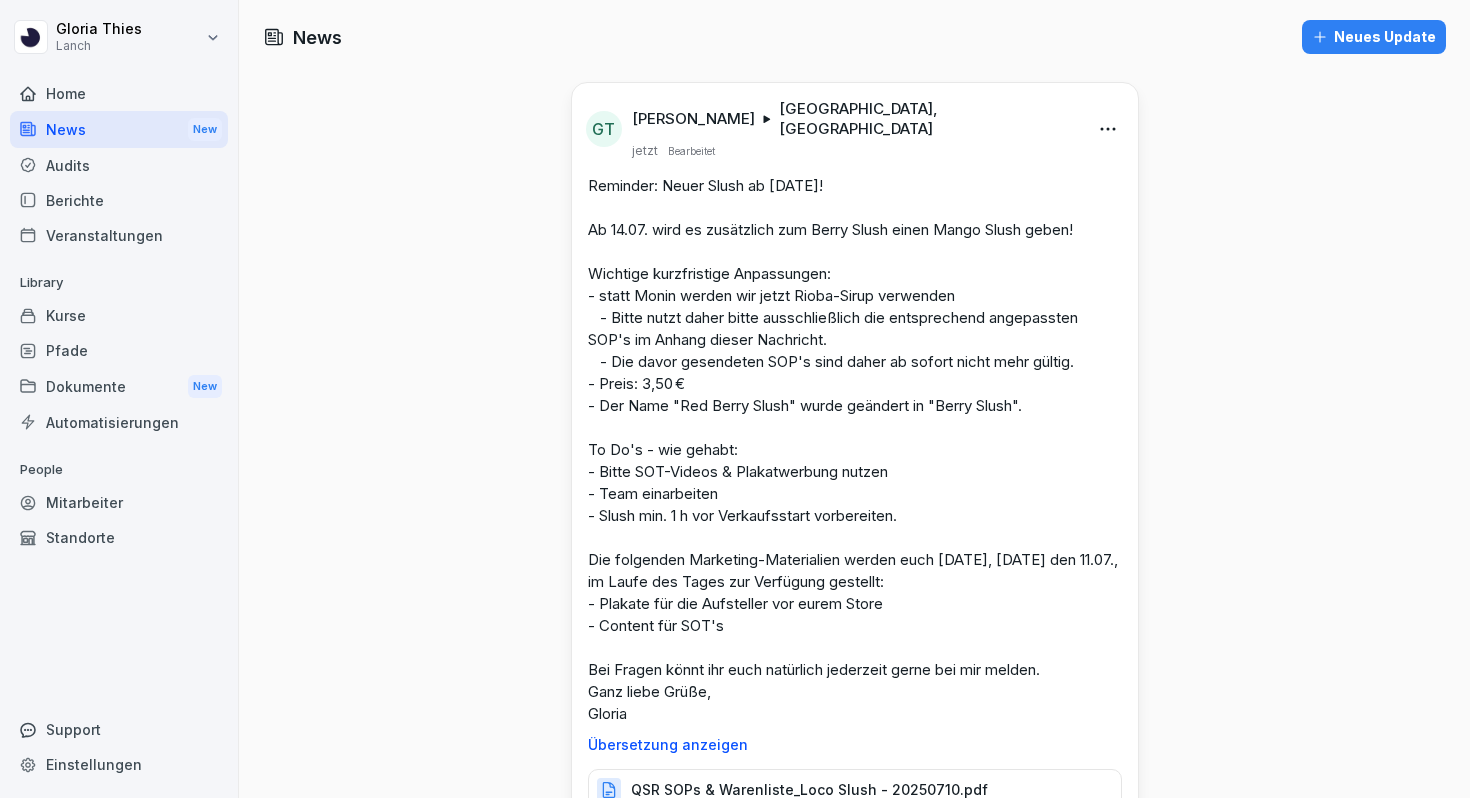click on "Dokumente New" at bounding box center [119, 386] 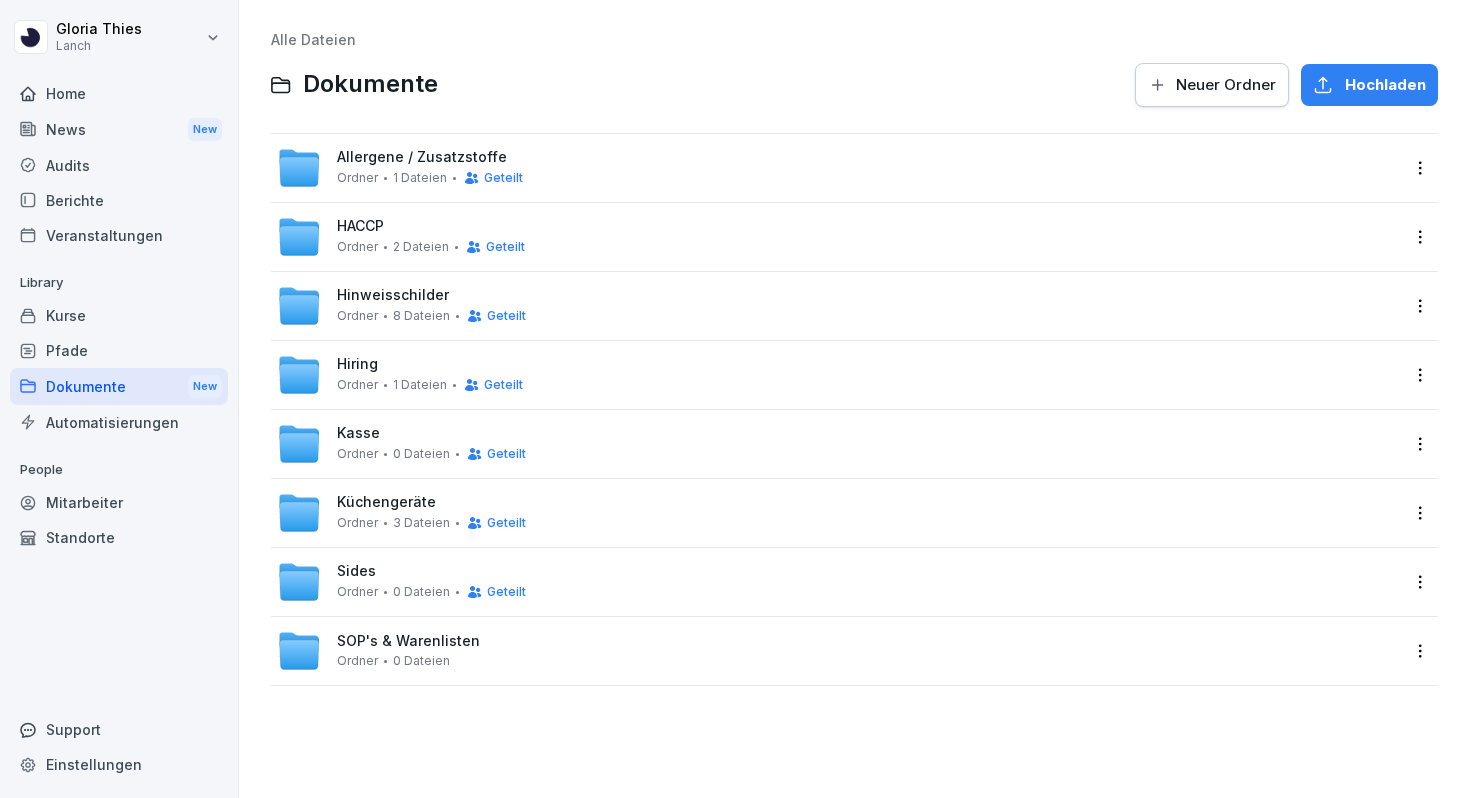 click on "SOP's & Warenlisten" at bounding box center [408, 641] 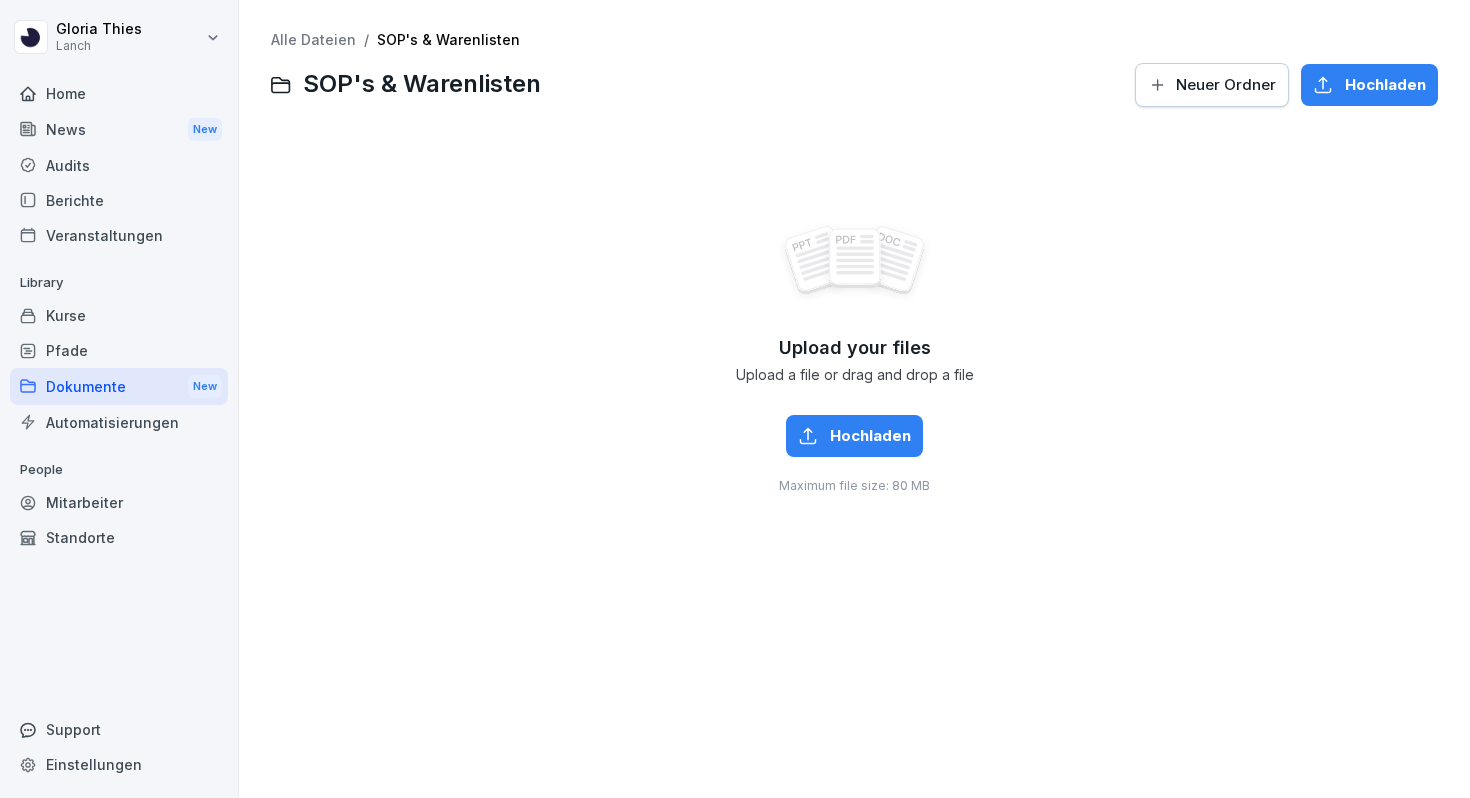 click on "Hochladen" at bounding box center [870, 436] 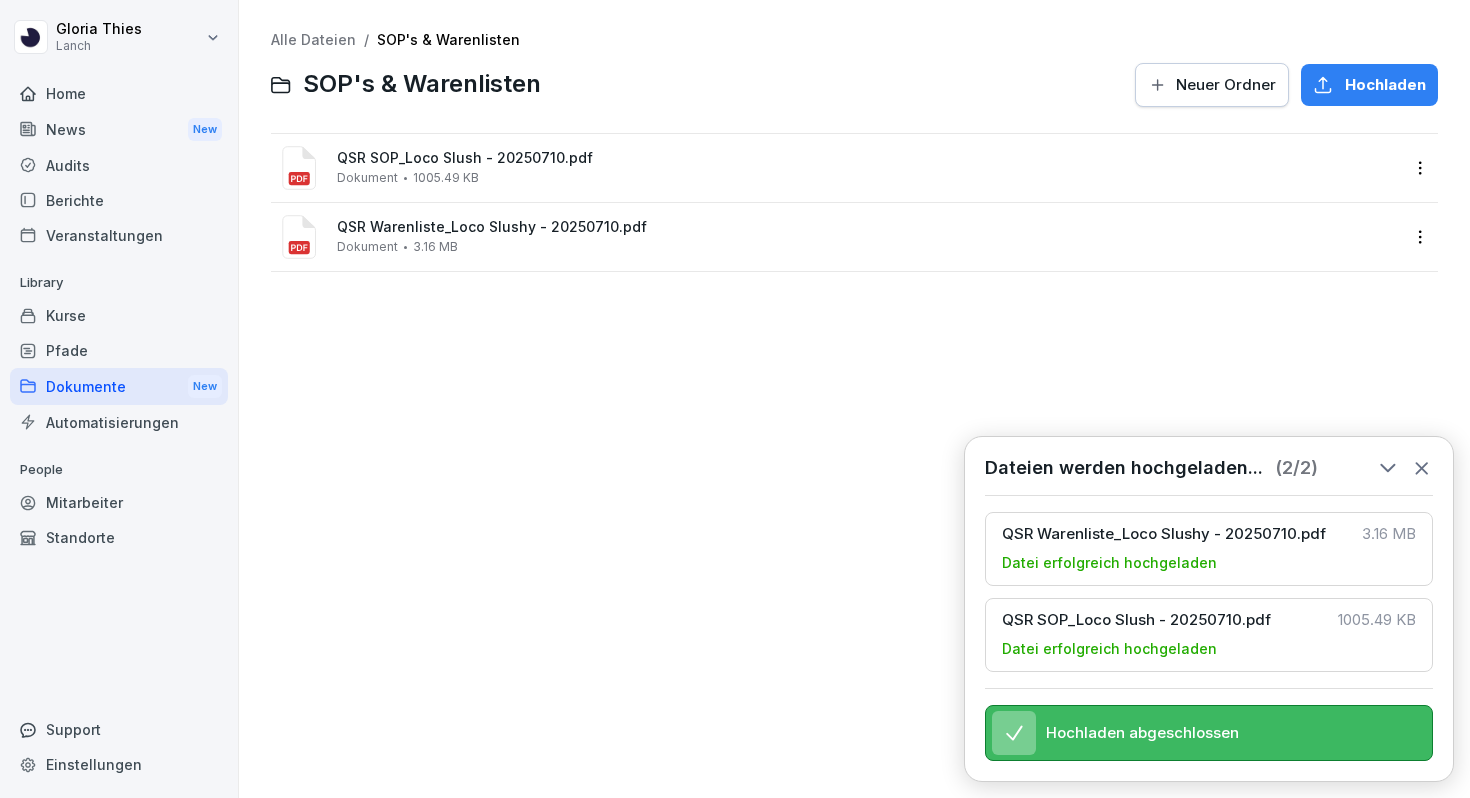 click on "QSR Warenliste_Loco Slushy - 20250710.pdf" at bounding box center (868, 227) 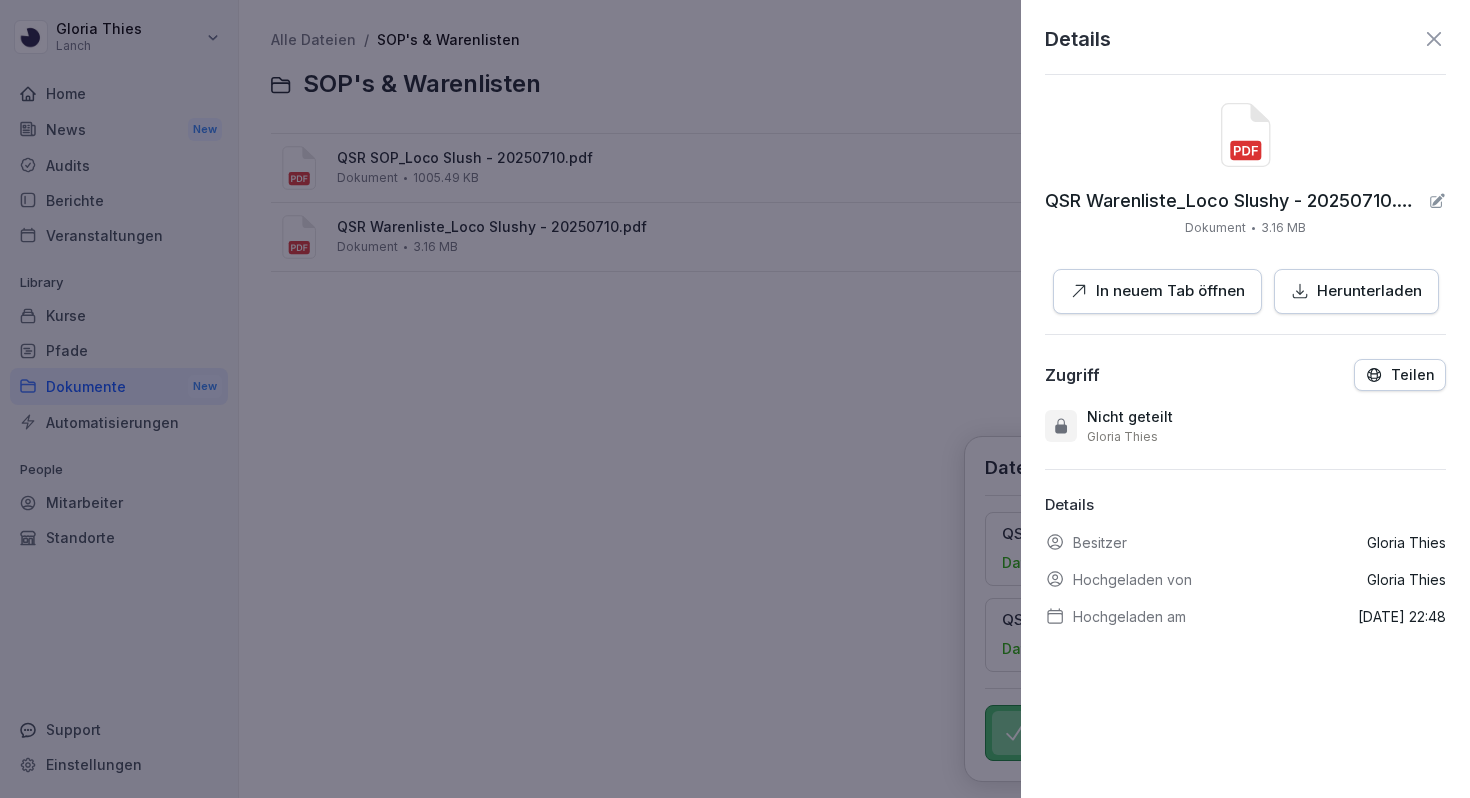 click on "In neuem Tab öffnen" at bounding box center (1170, 291) 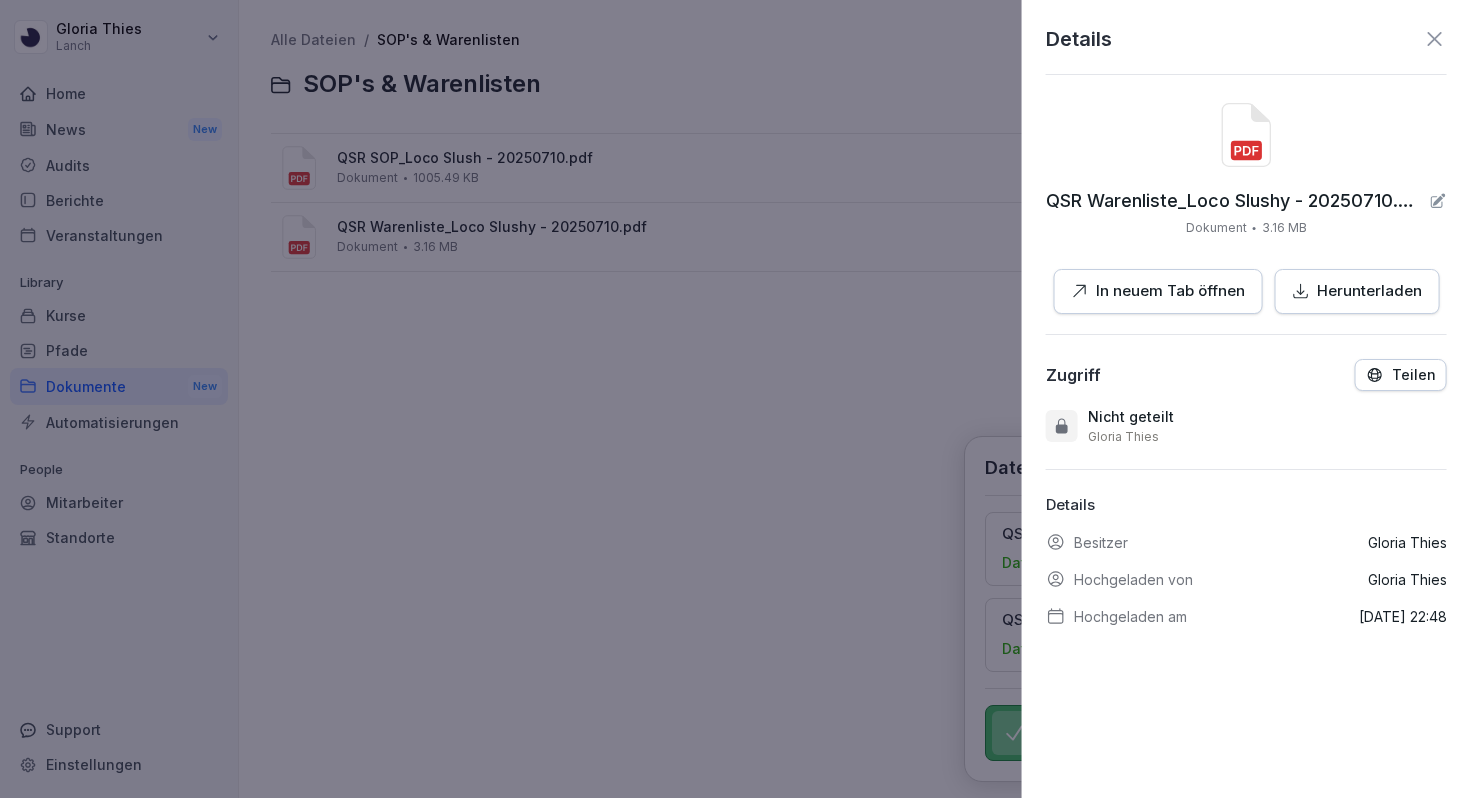click at bounding box center [735, 399] 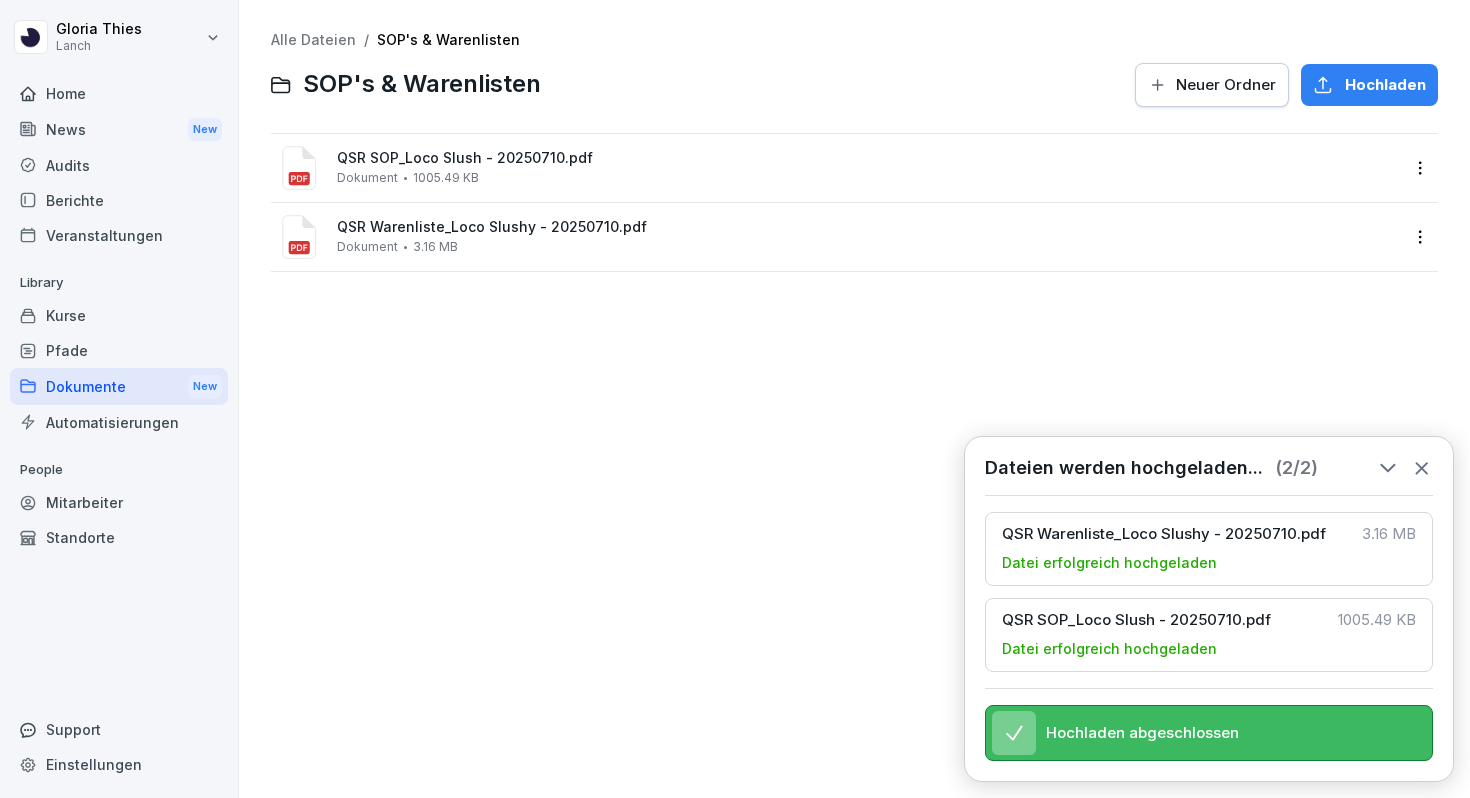 click on "QSR SOP_Loco Slush - 20250710.pdf Dokument 1005.49 KB" at bounding box center (868, 167) 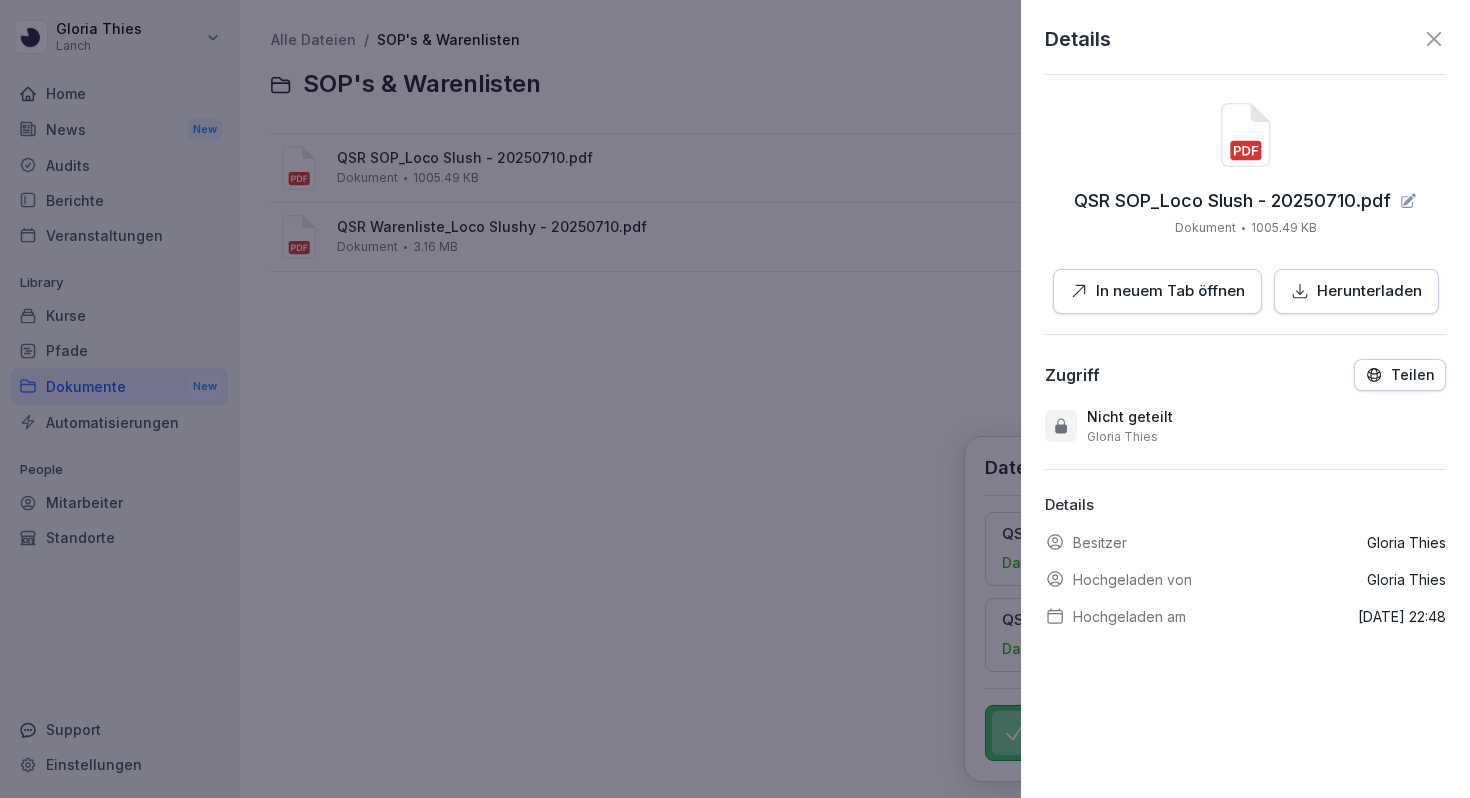 click on "In neuem Tab öffnen" at bounding box center (1157, 291) 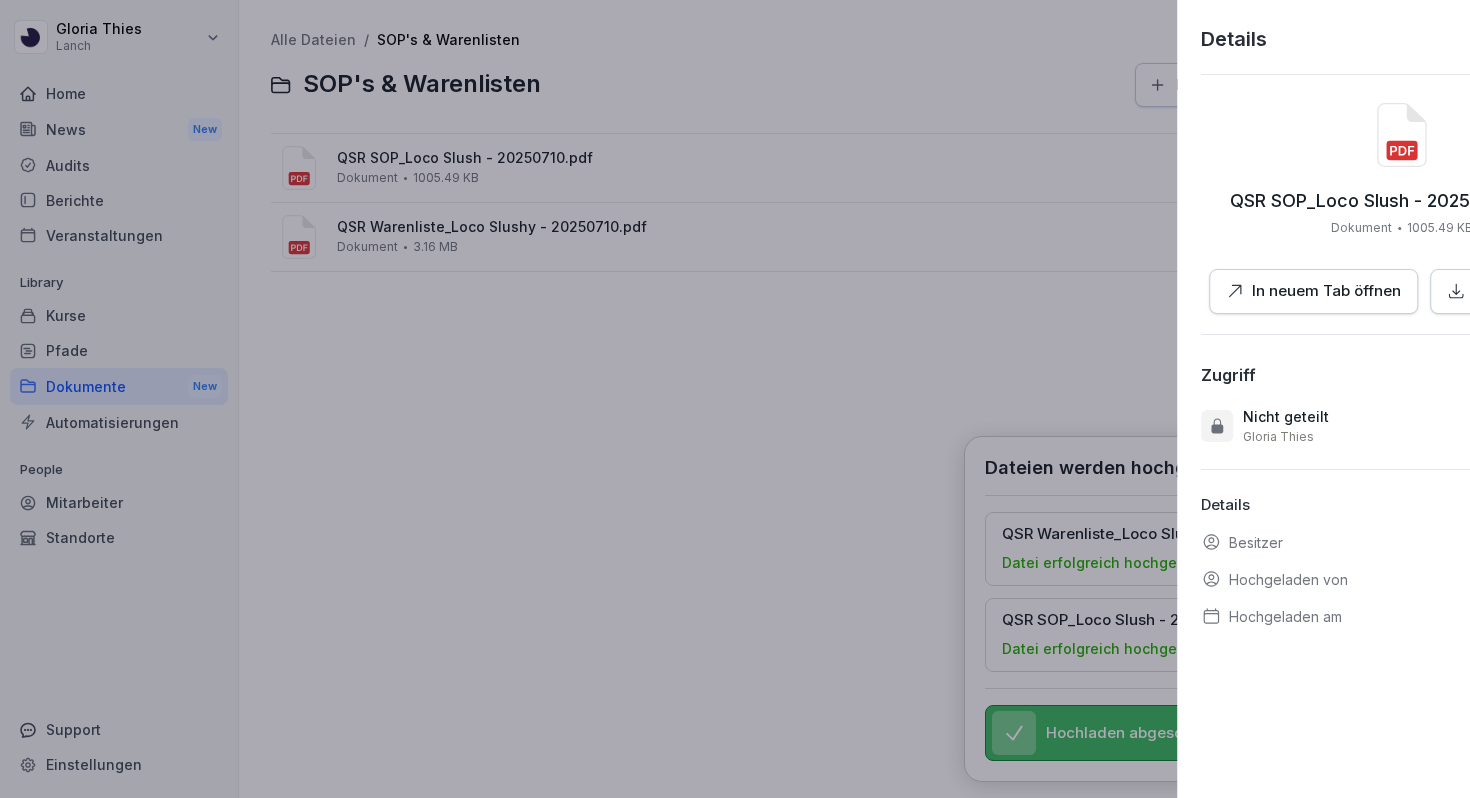 click at bounding box center [735, 399] 